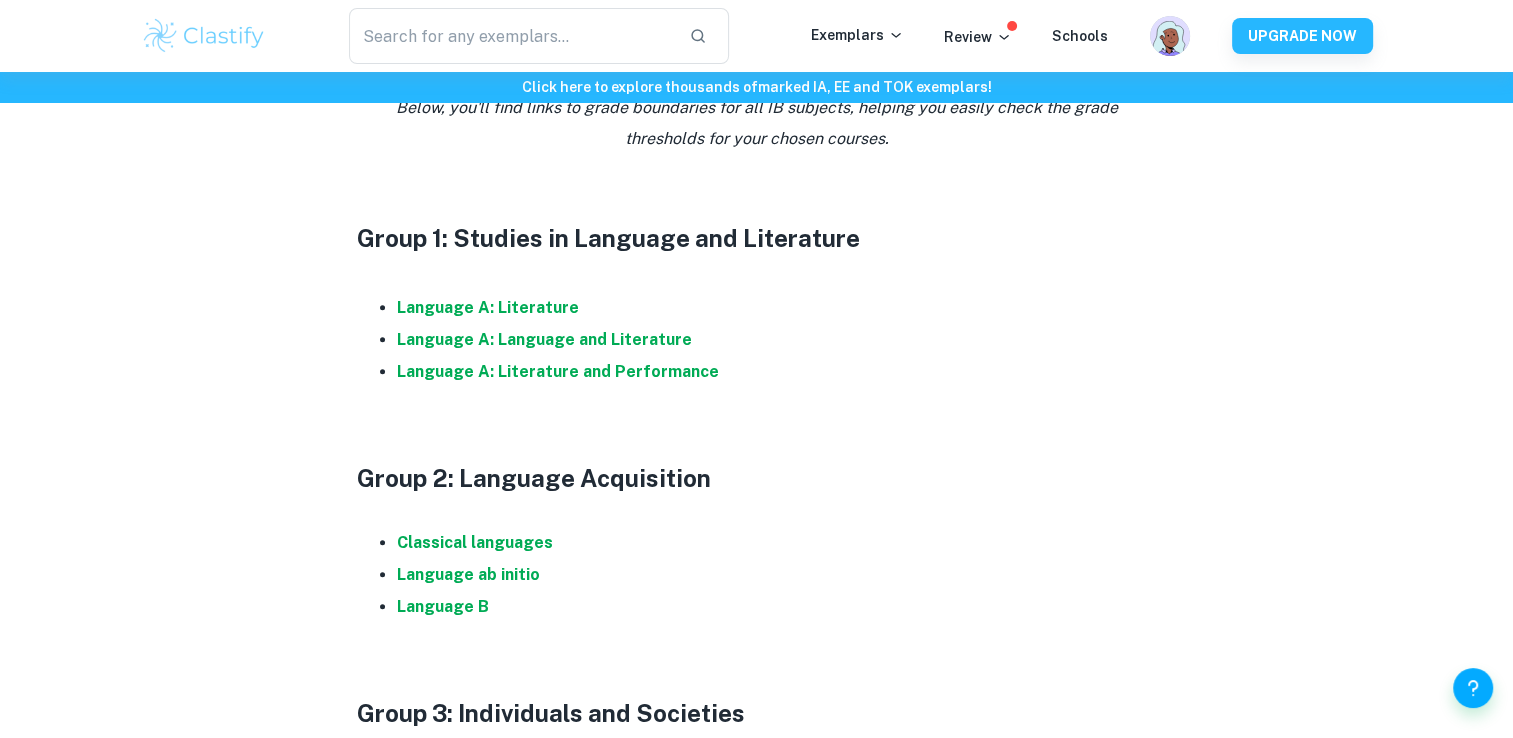 scroll, scrollTop: 1100, scrollLeft: 0, axis: vertical 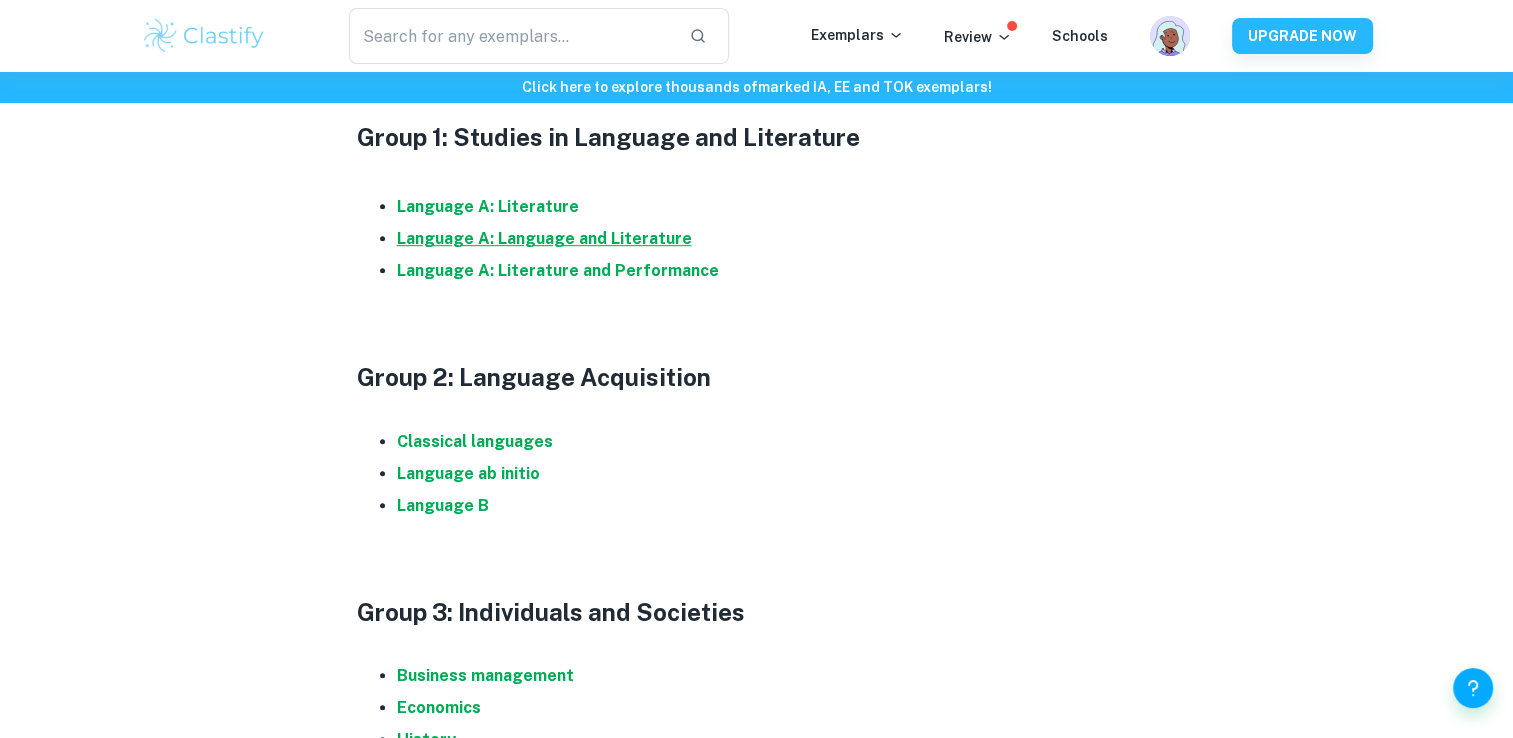 click on "Language A: Language and Literature" at bounding box center (544, 238) 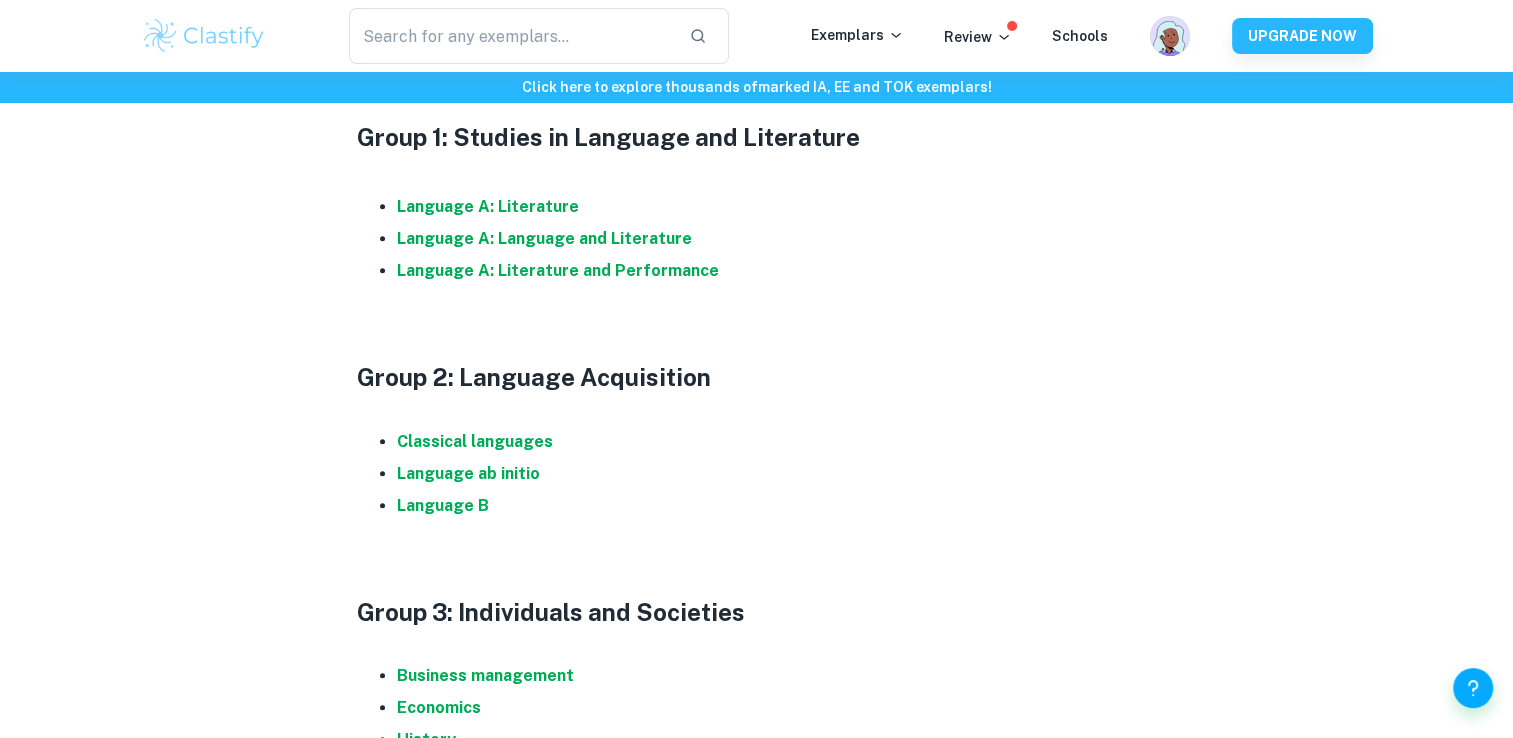scroll, scrollTop: 1160, scrollLeft: 0, axis: vertical 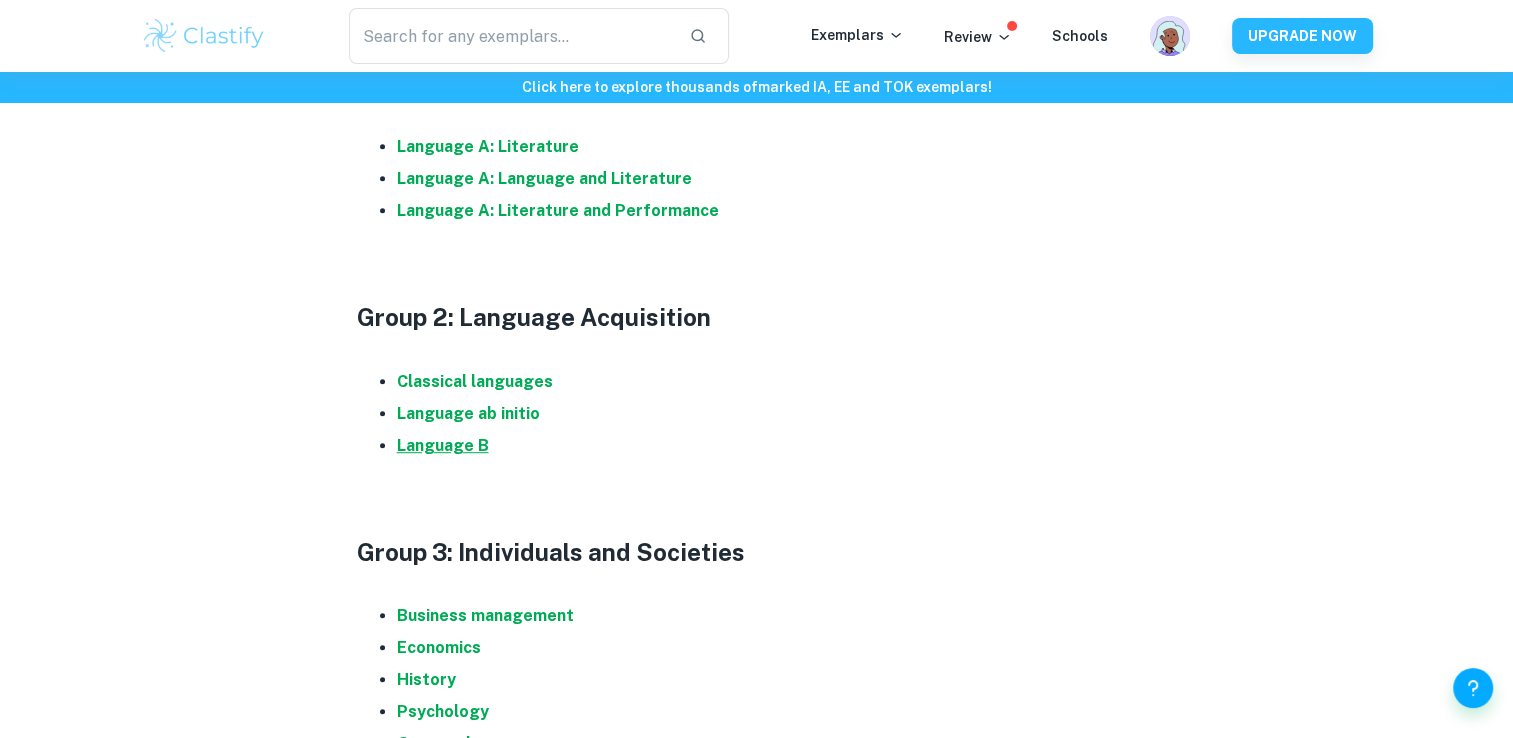click on "Language B" at bounding box center [443, 445] 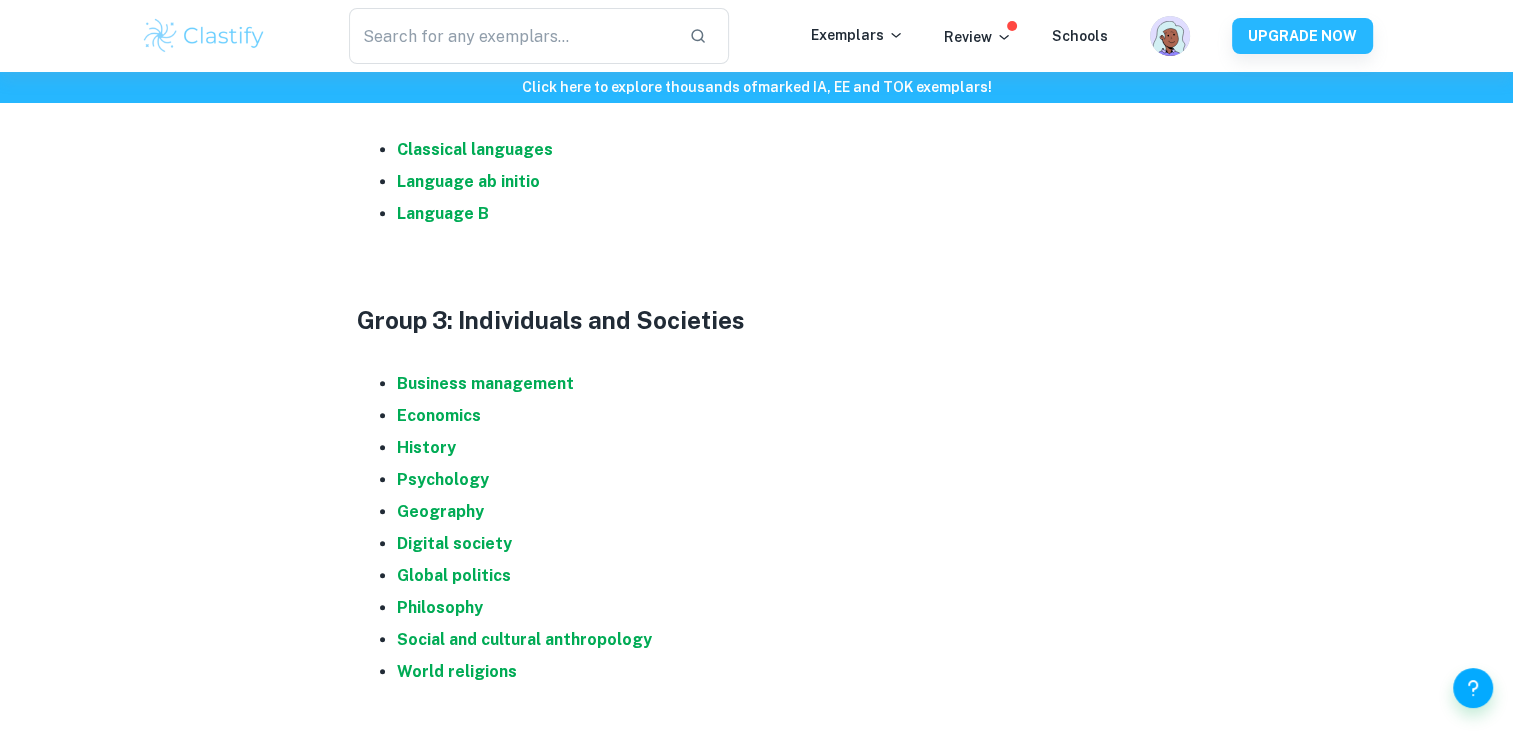 scroll, scrollTop: 1484, scrollLeft: 0, axis: vertical 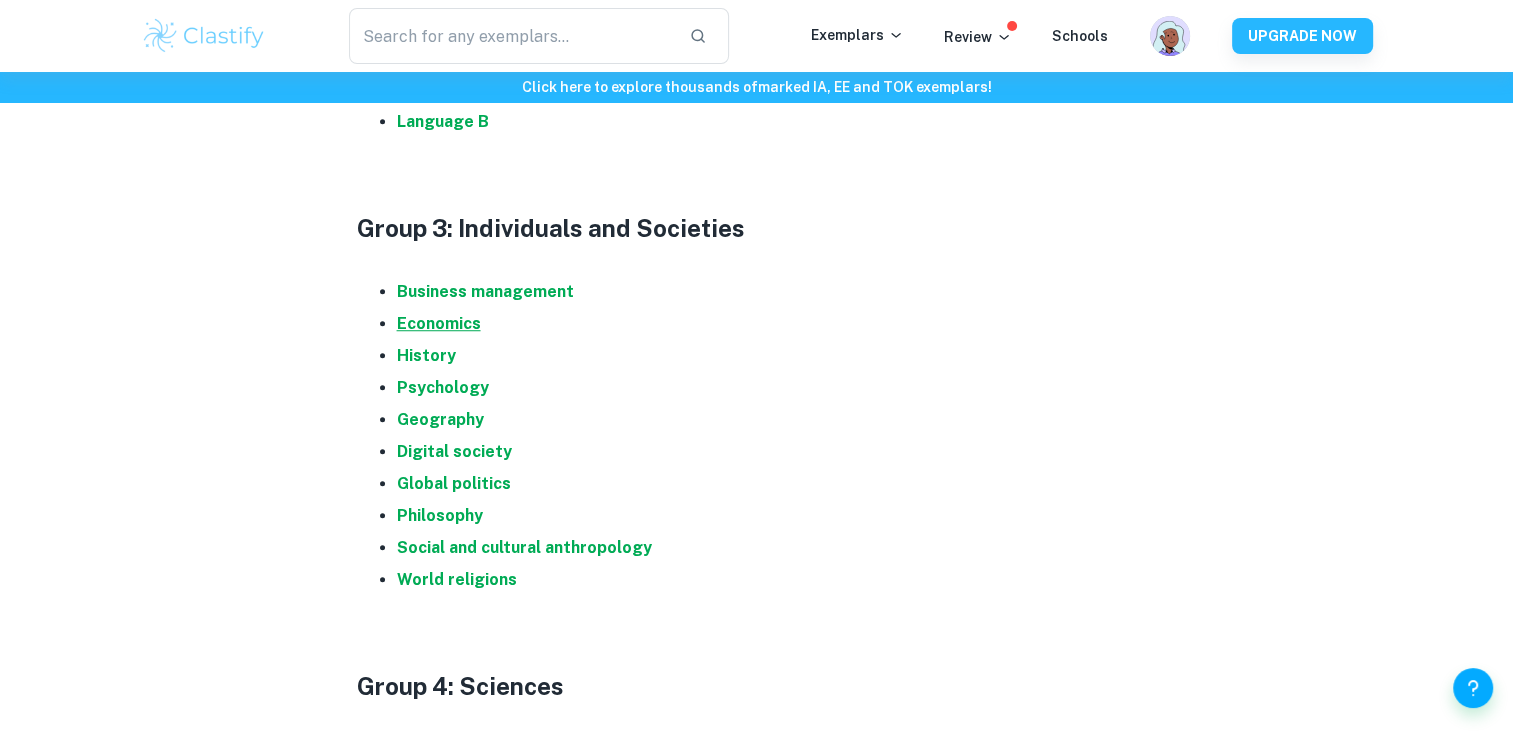 click on "Economics" at bounding box center [439, 323] 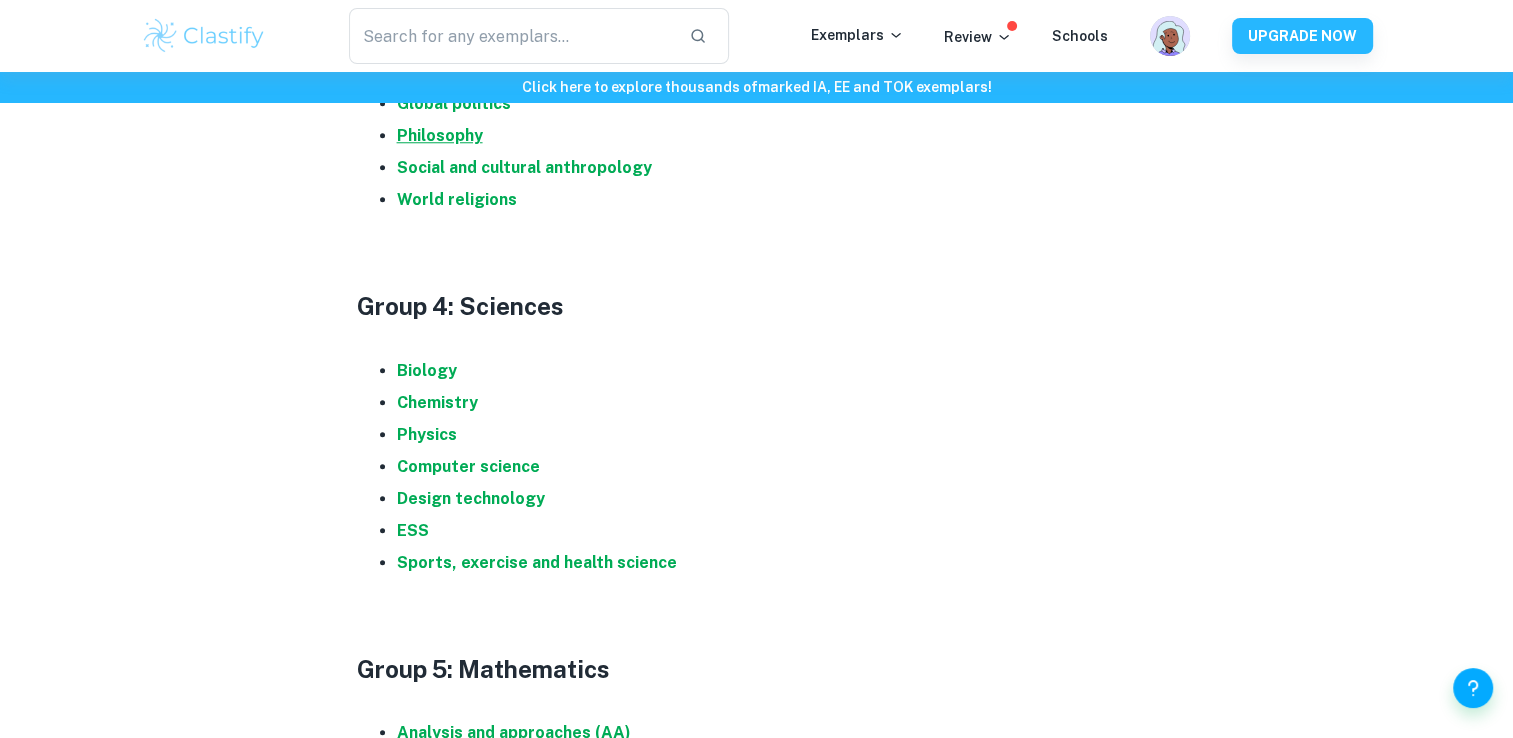scroll, scrollTop: 1866, scrollLeft: 0, axis: vertical 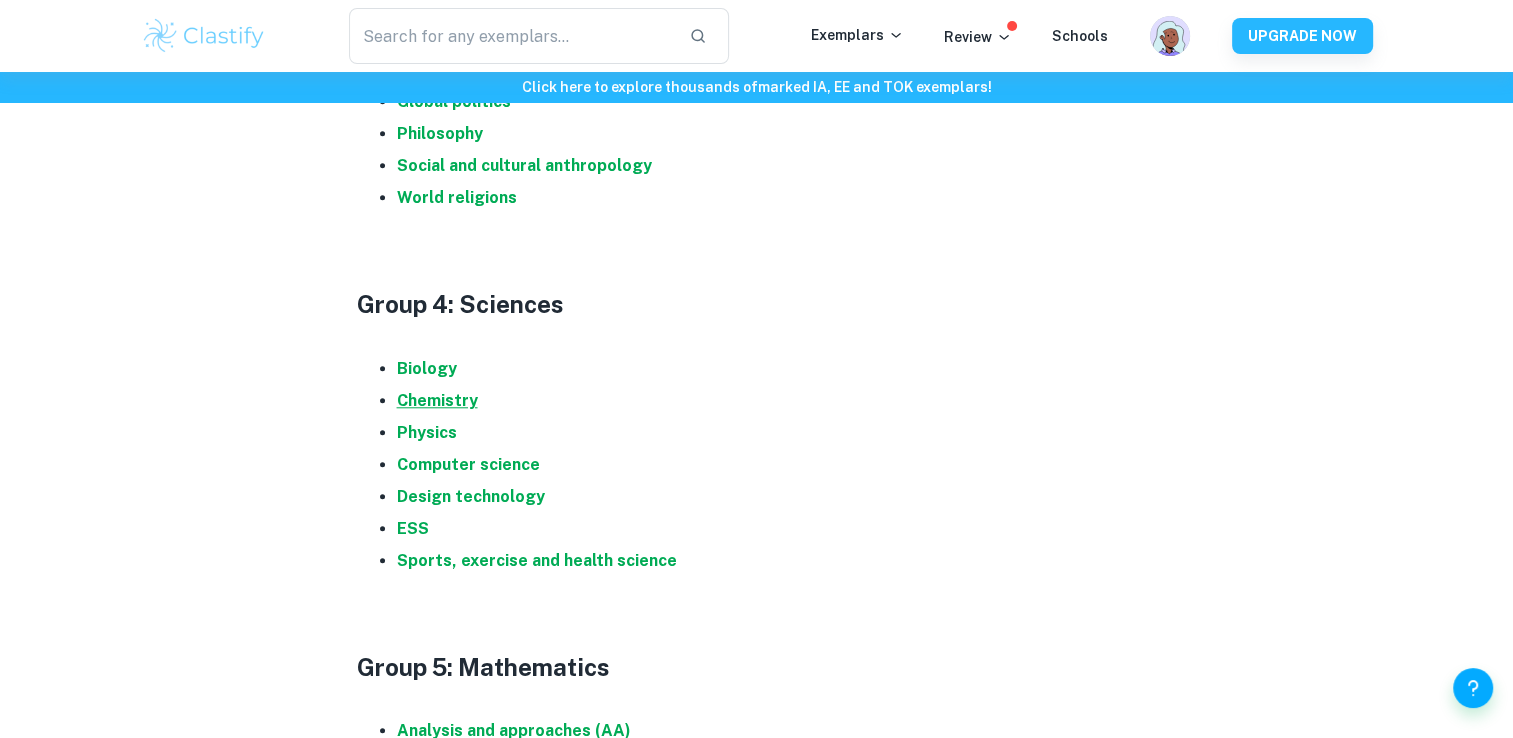 click on "Chemistry" at bounding box center (437, 400) 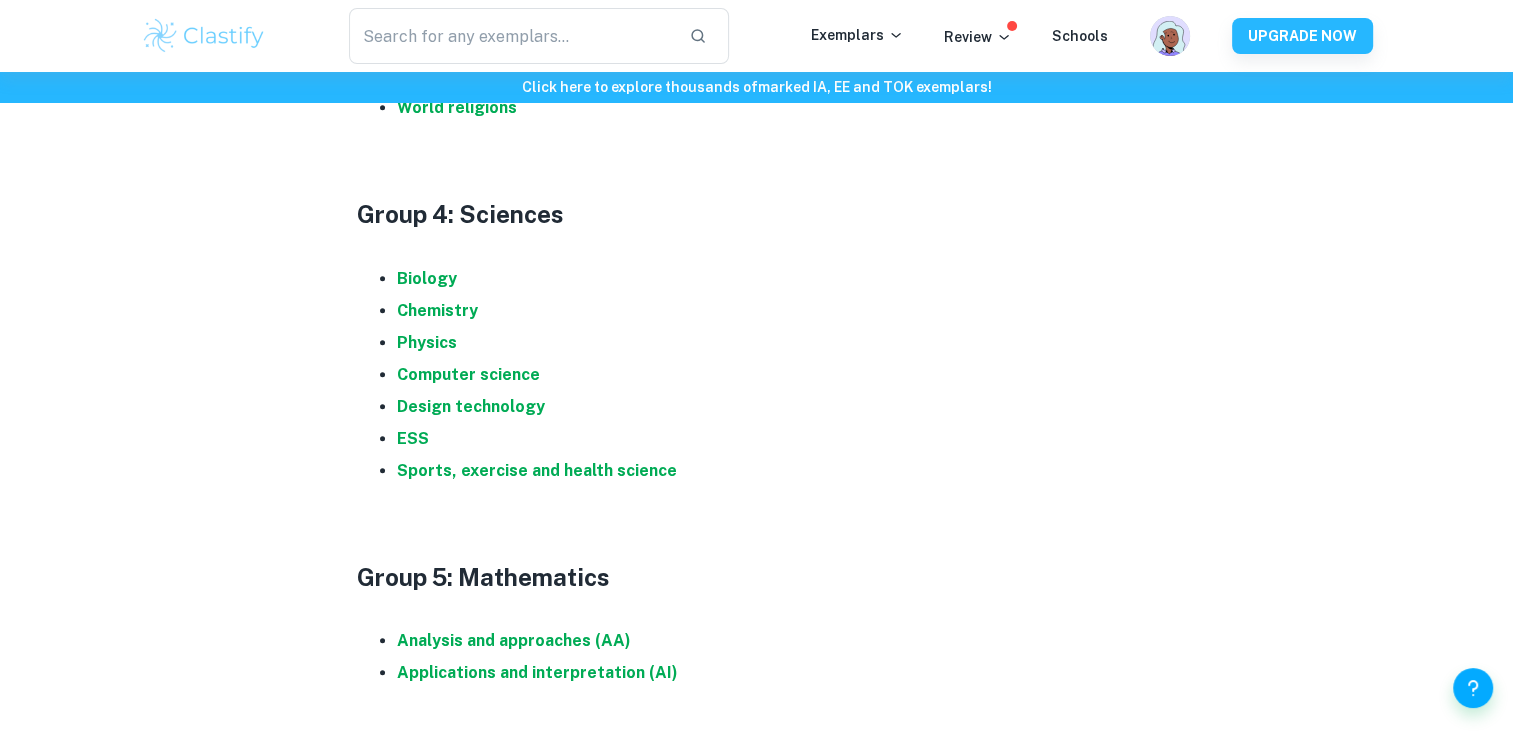 scroll, scrollTop: 2024, scrollLeft: 0, axis: vertical 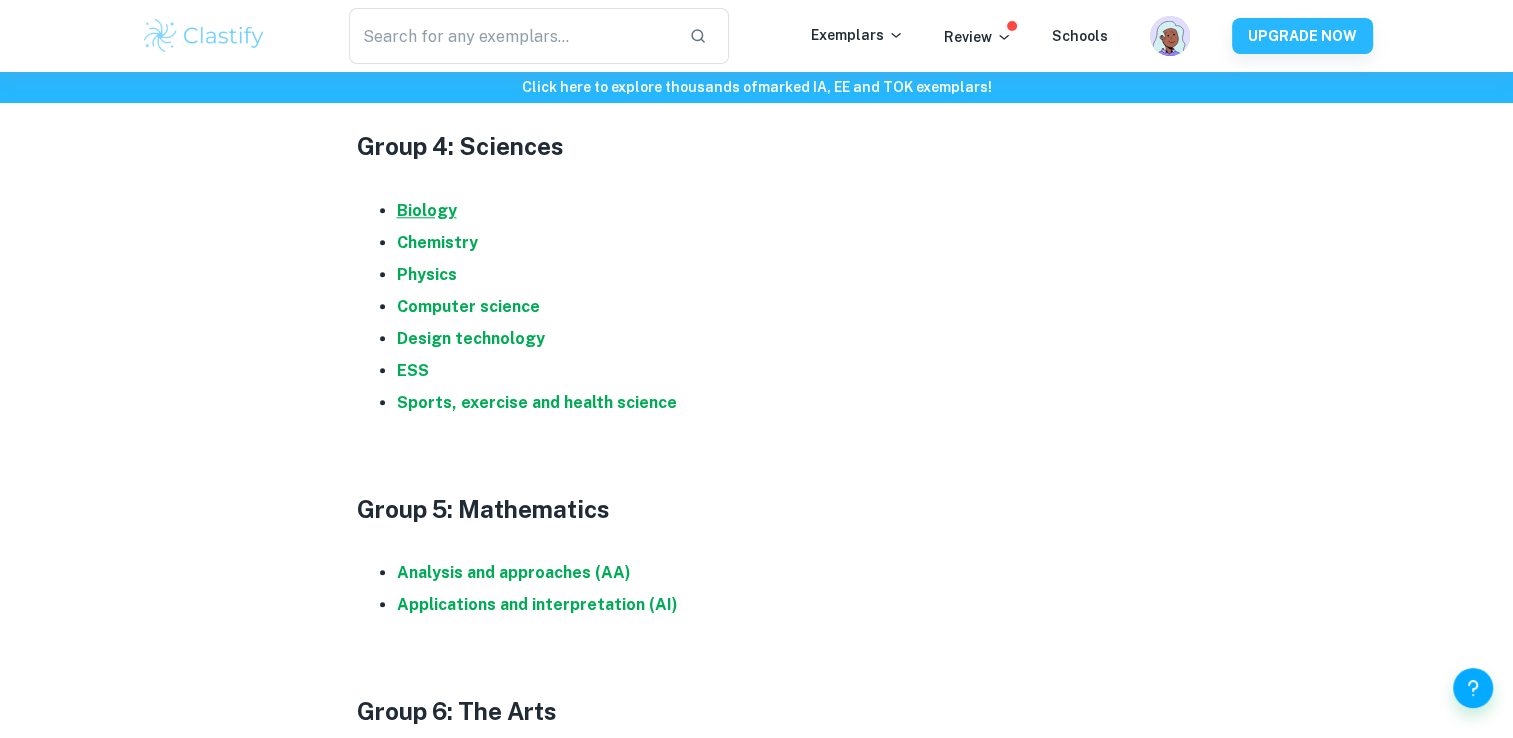 click on "Biology" at bounding box center [427, 210] 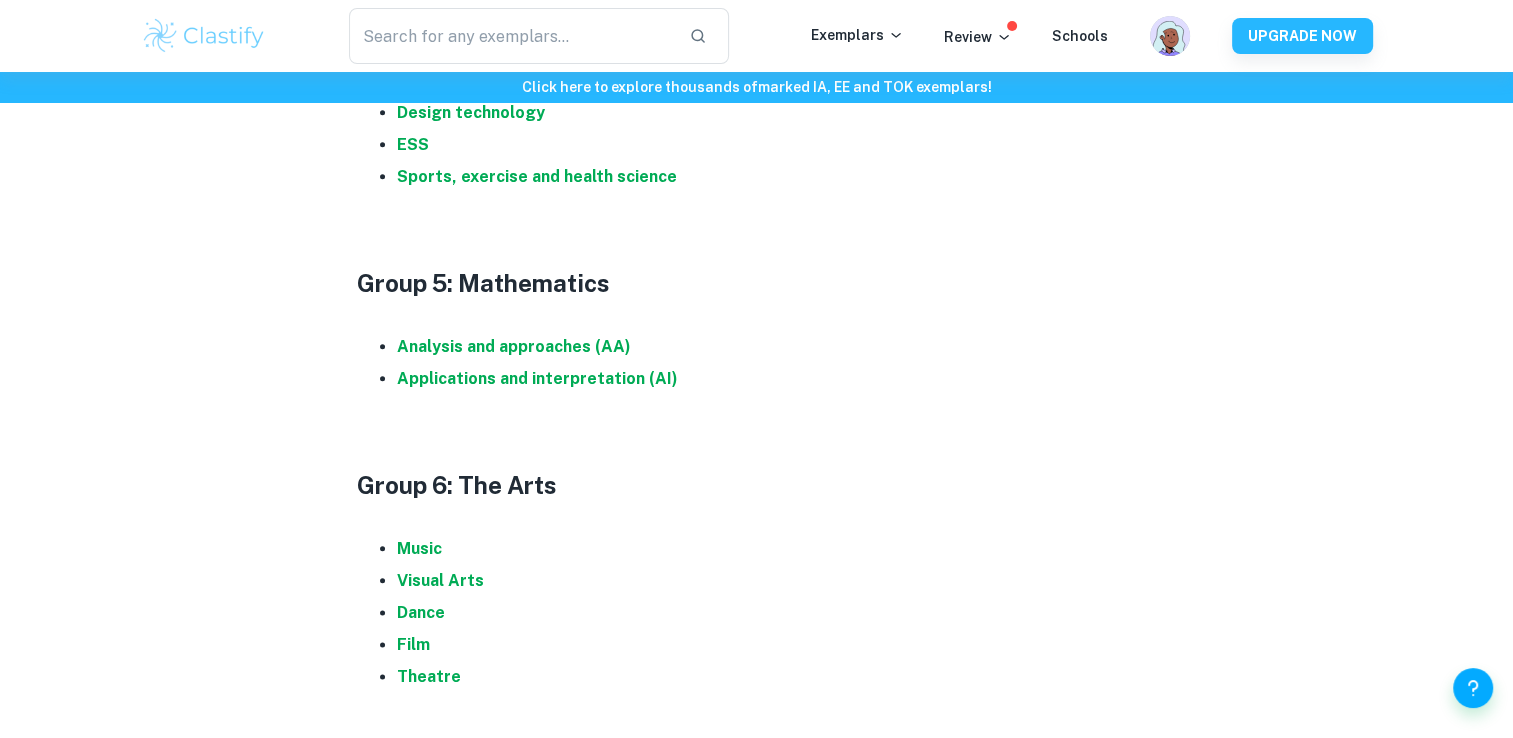 scroll, scrollTop: 2251, scrollLeft: 0, axis: vertical 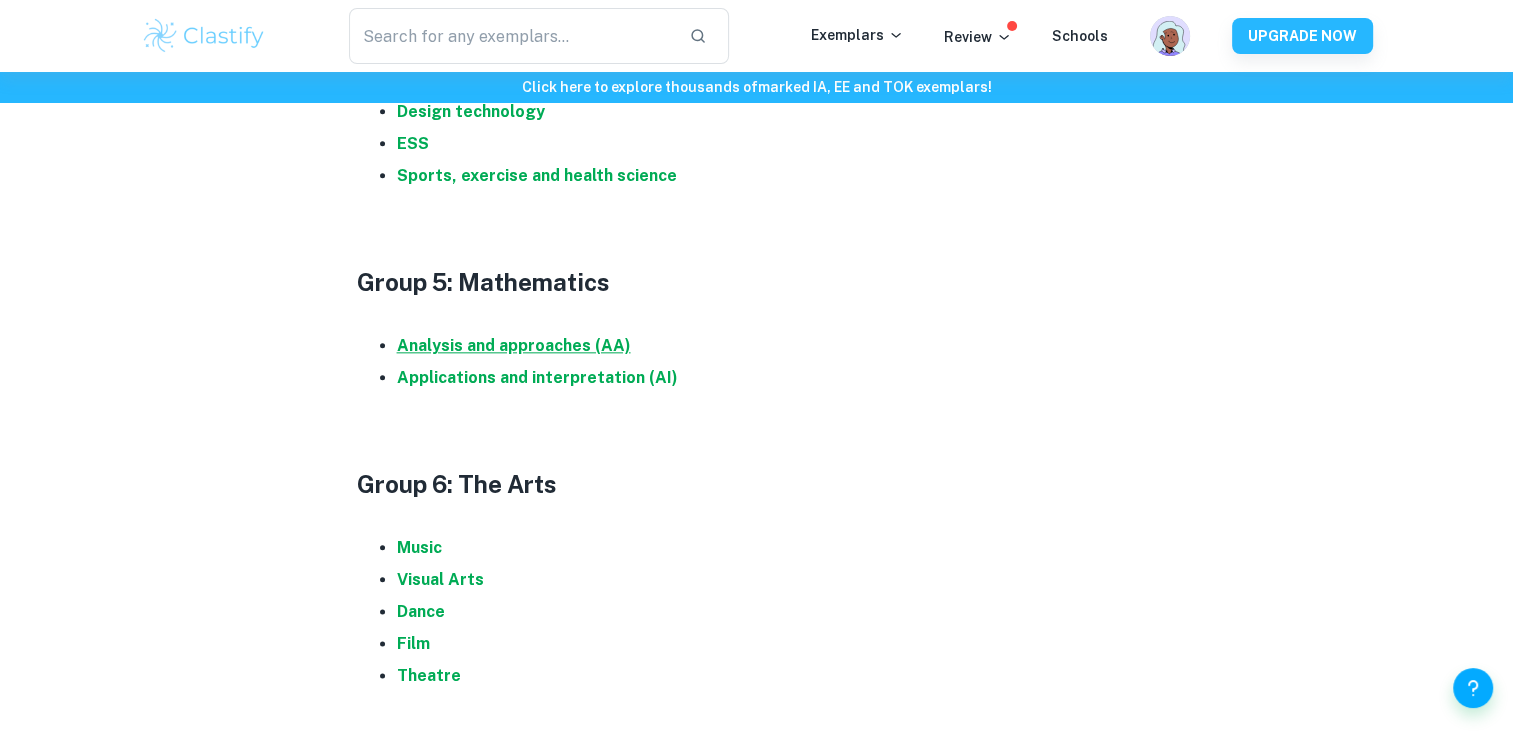 click on "Analysis and approaches (AA)" at bounding box center (514, 345) 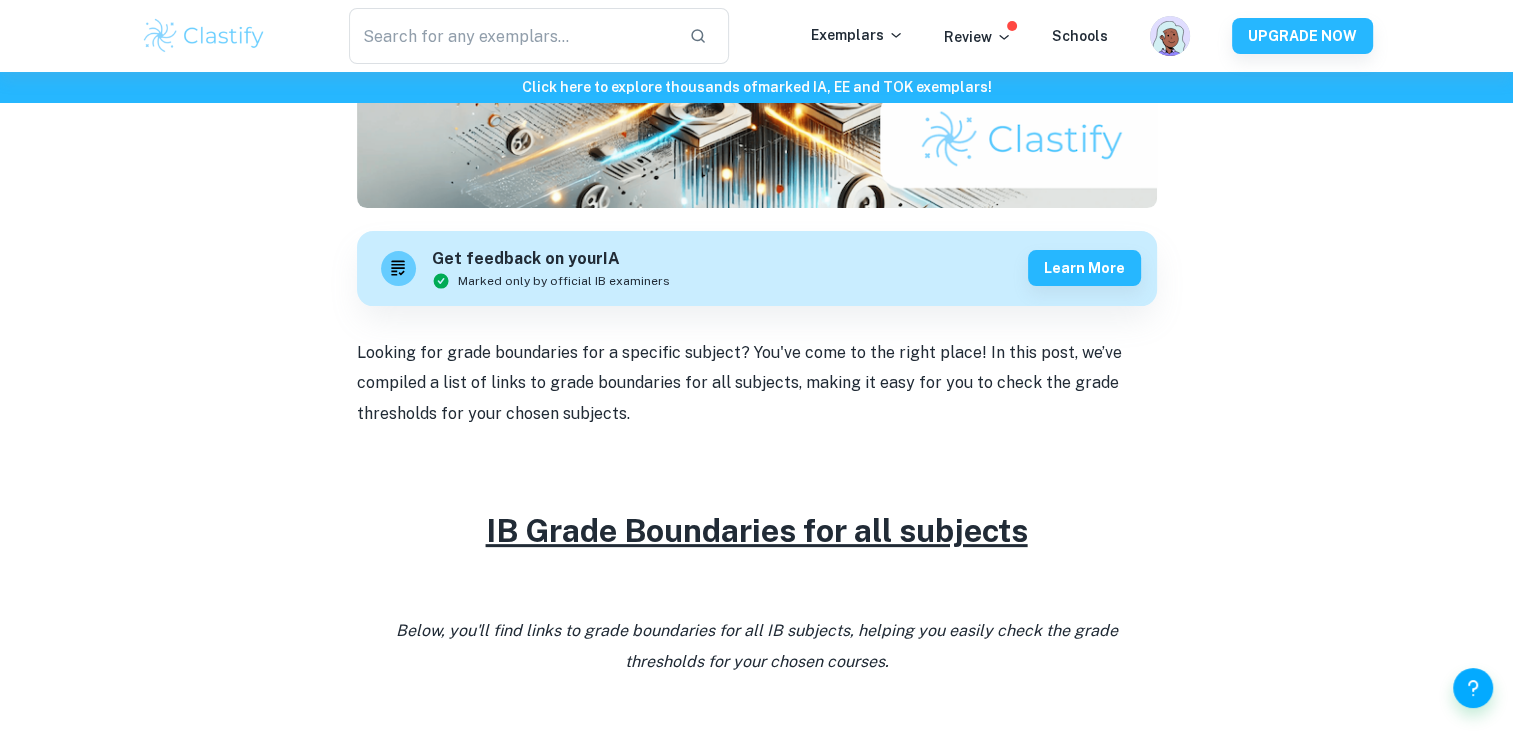 scroll, scrollTop: 0, scrollLeft: 0, axis: both 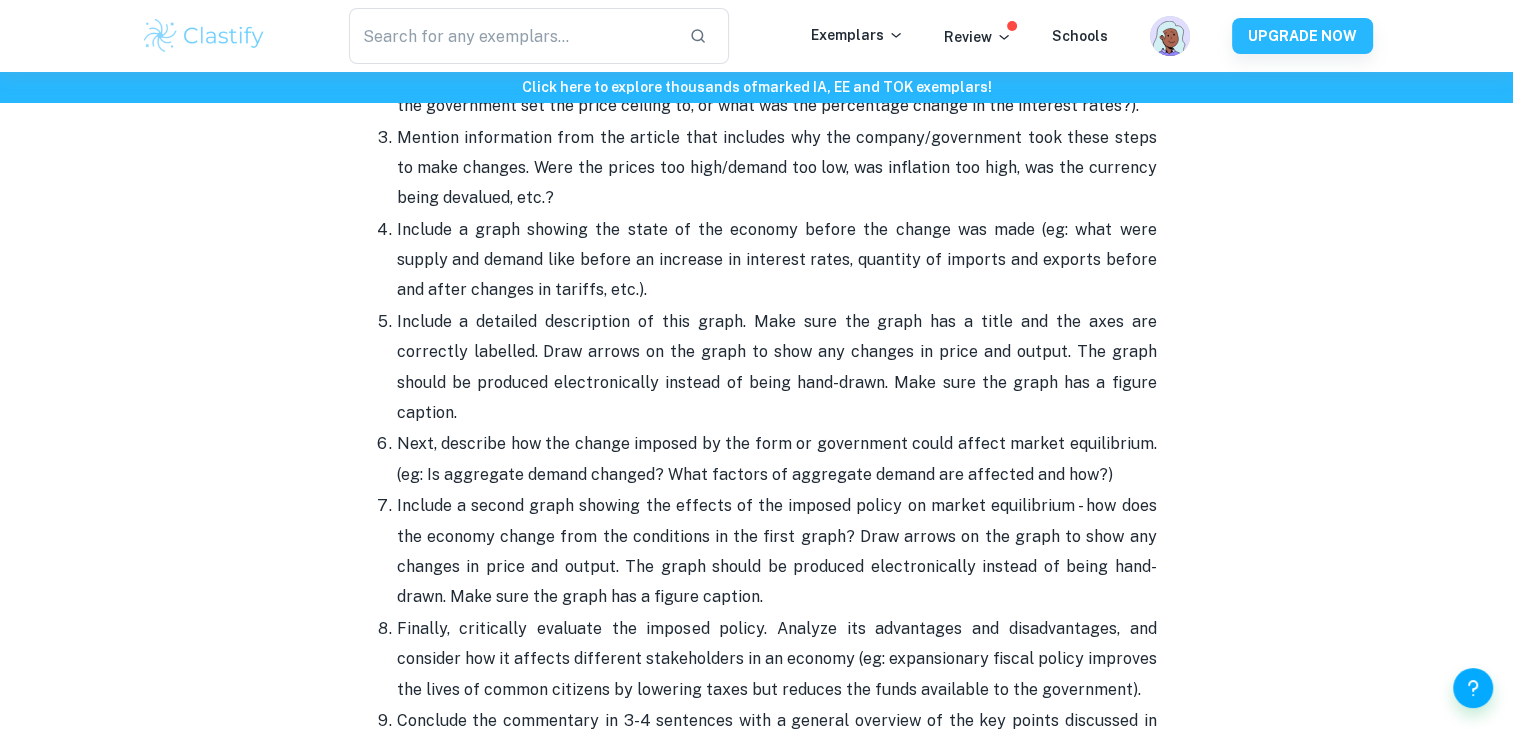 click on "Economics IA Format and Structure By  Roxanne • December 29, 2023 Get feedback on your  Economics IA Marked only by official IB examiners Learn more Do you have one of the three Economics IAs coming up and you need some inspiration on how to get started? Look no further, as Clastify is here to help support you through the writing process! In this guide, we will give you some key points to keep  in mind when writing your Economics IA, based on our experience with IB.  The guide below is just an example of how a good IA should be structured, however, keep in mind that many high-scoring IAs may also use other structures. For examples of some well-structured IAs, head to the  Clastify  website where you can read through multiple exemplar IAs!     Economics IA Format and Structure     The guide will be broken up by section to help you better understand what is required in each part of the IA and will have examples linked (in green), as follows:      Cover page: Example:     Article: Example:   6 6 7 6" at bounding box center [757, -370] 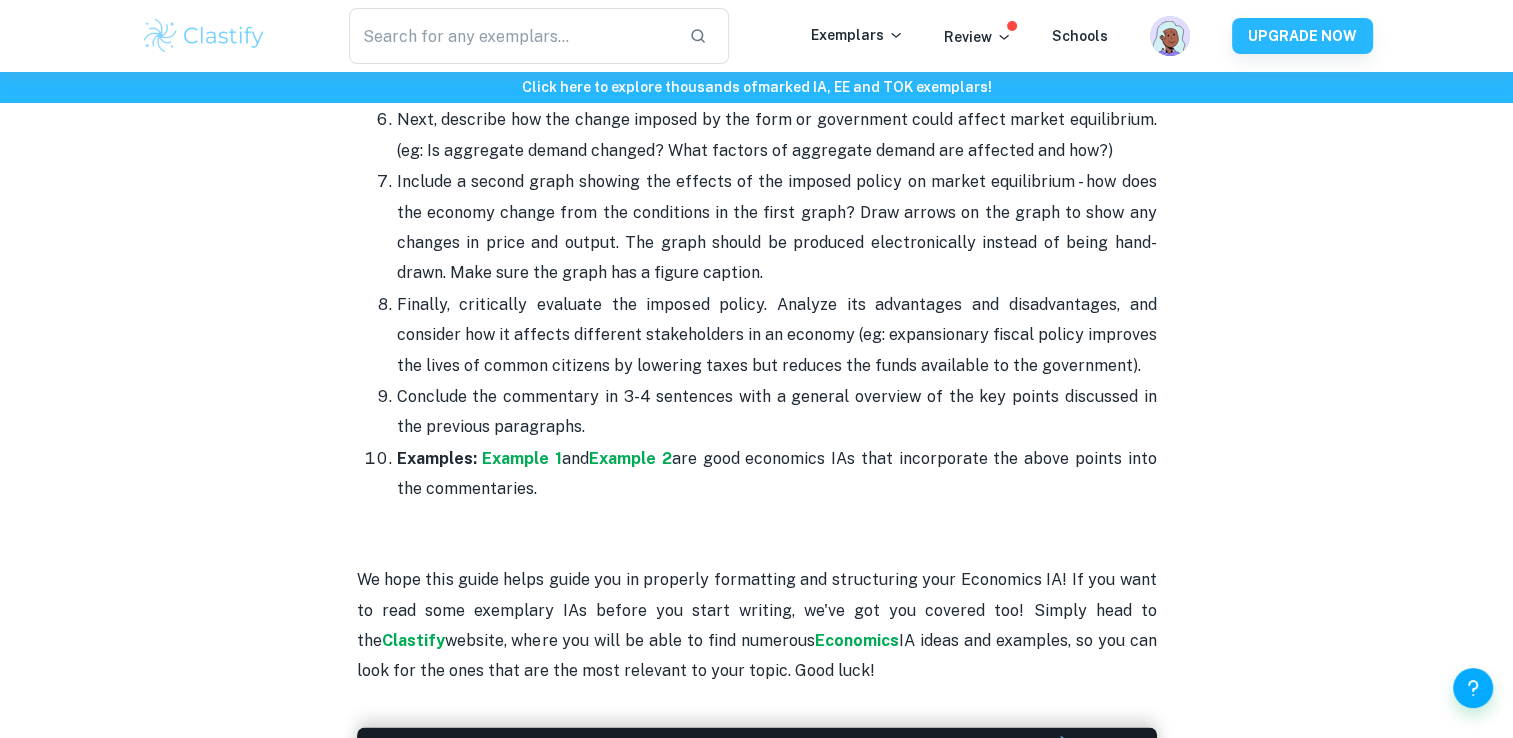 scroll, scrollTop: 2732, scrollLeft: 0, axis: vertical 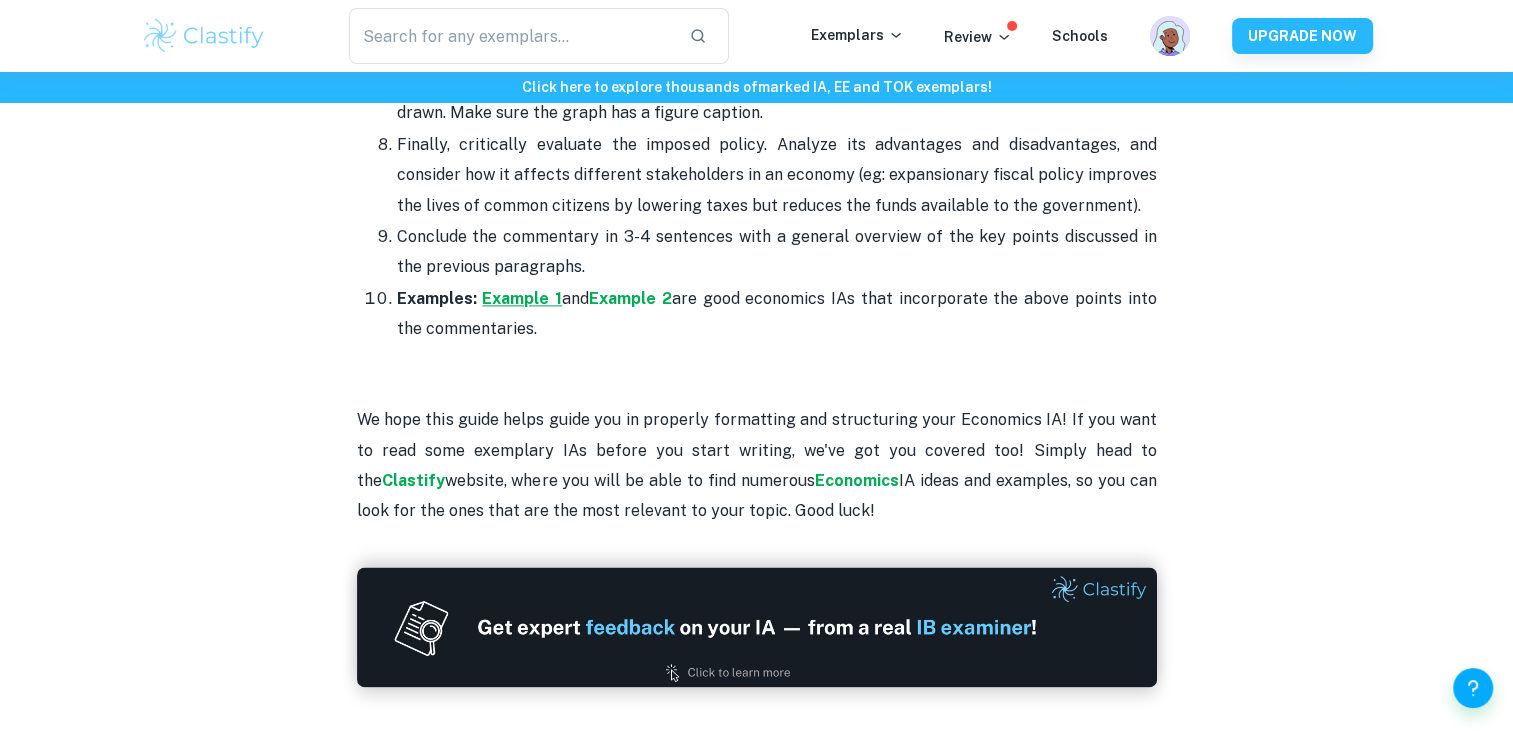 click on "Example 1" at bounding box center [522, 298] 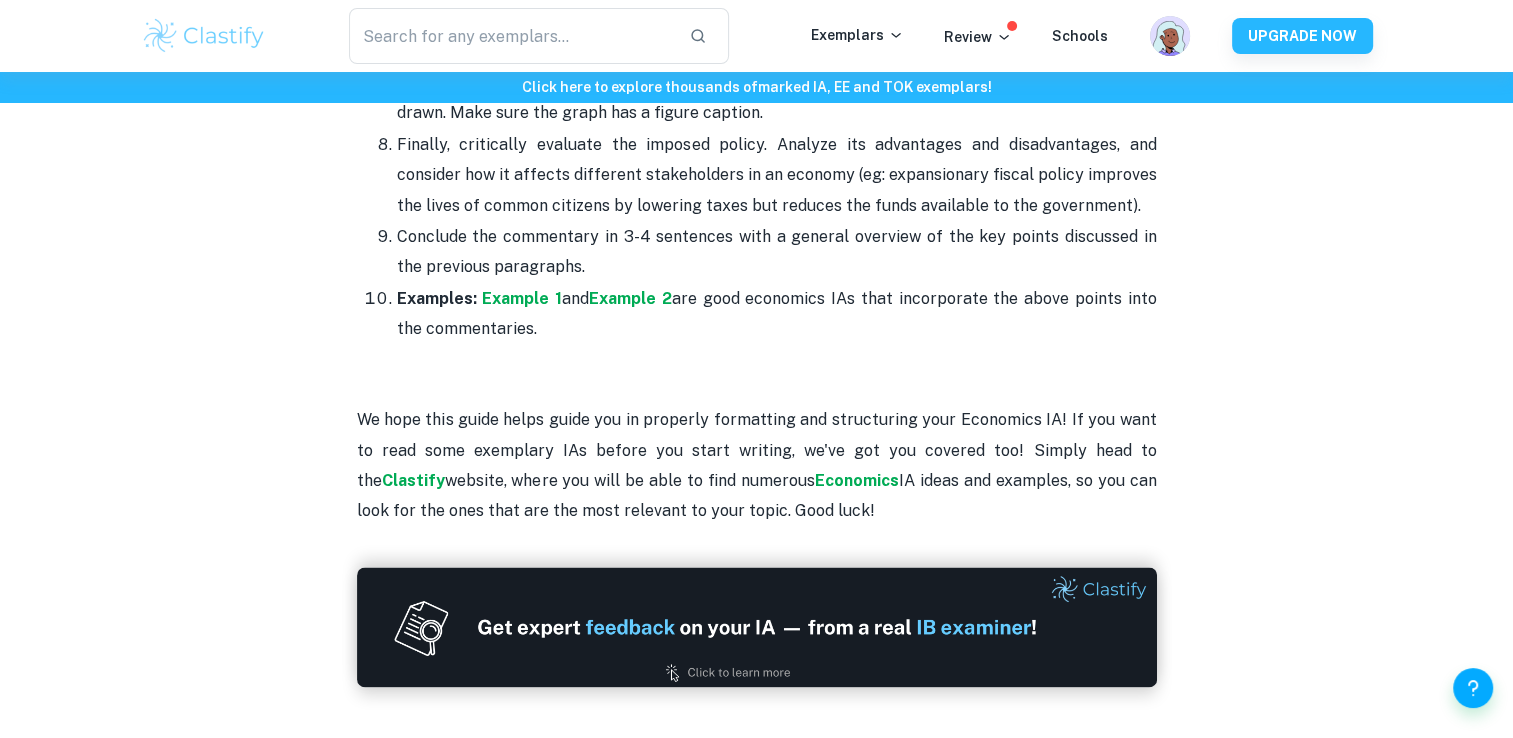 click on "We hope this guide helps guide you in properly formatting and structuring your Economics IA! If you want to read some exemplary IAs before you start writing, we've got you covered too! Simply head to the  Clastify  website, where you will be able to find numerous  Economics  IA ideas and examples, so you can look for the ones that are the most relevant to your topic. Good luck!" at bounding box center [757, 466] 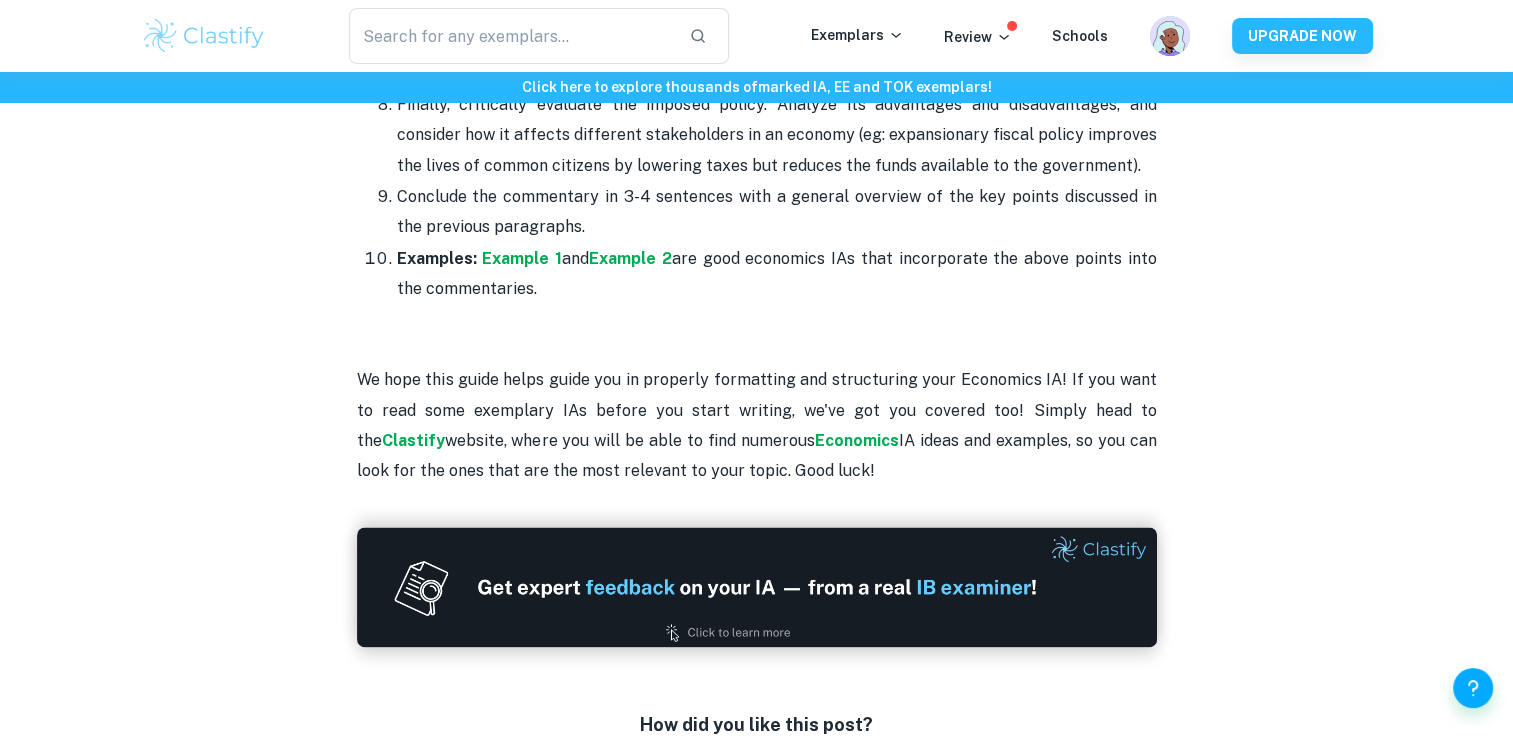 scroll, scrollTop: 2775, scrollLeft: 0, axis: vertical 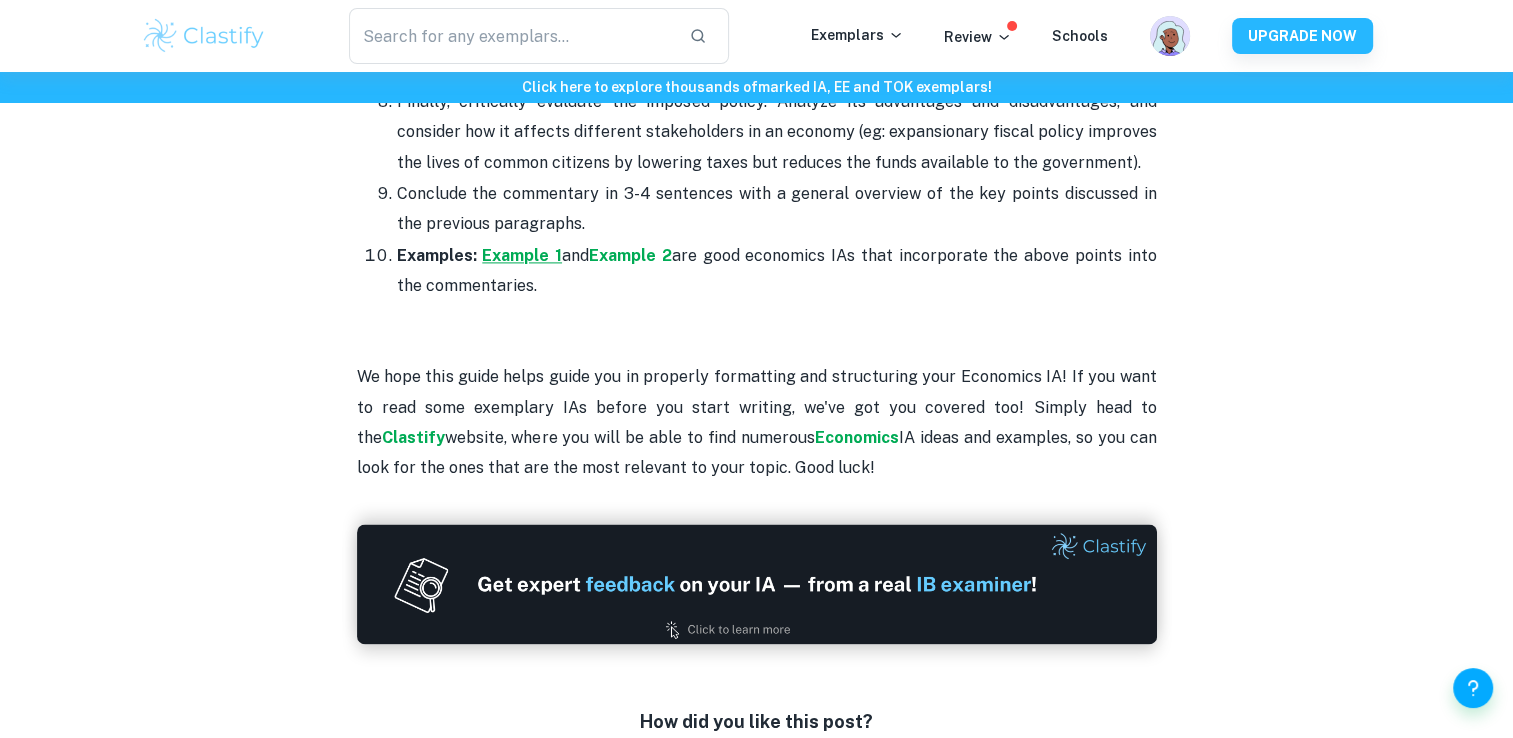click on "Example 1" at bounding box center (522, 255) 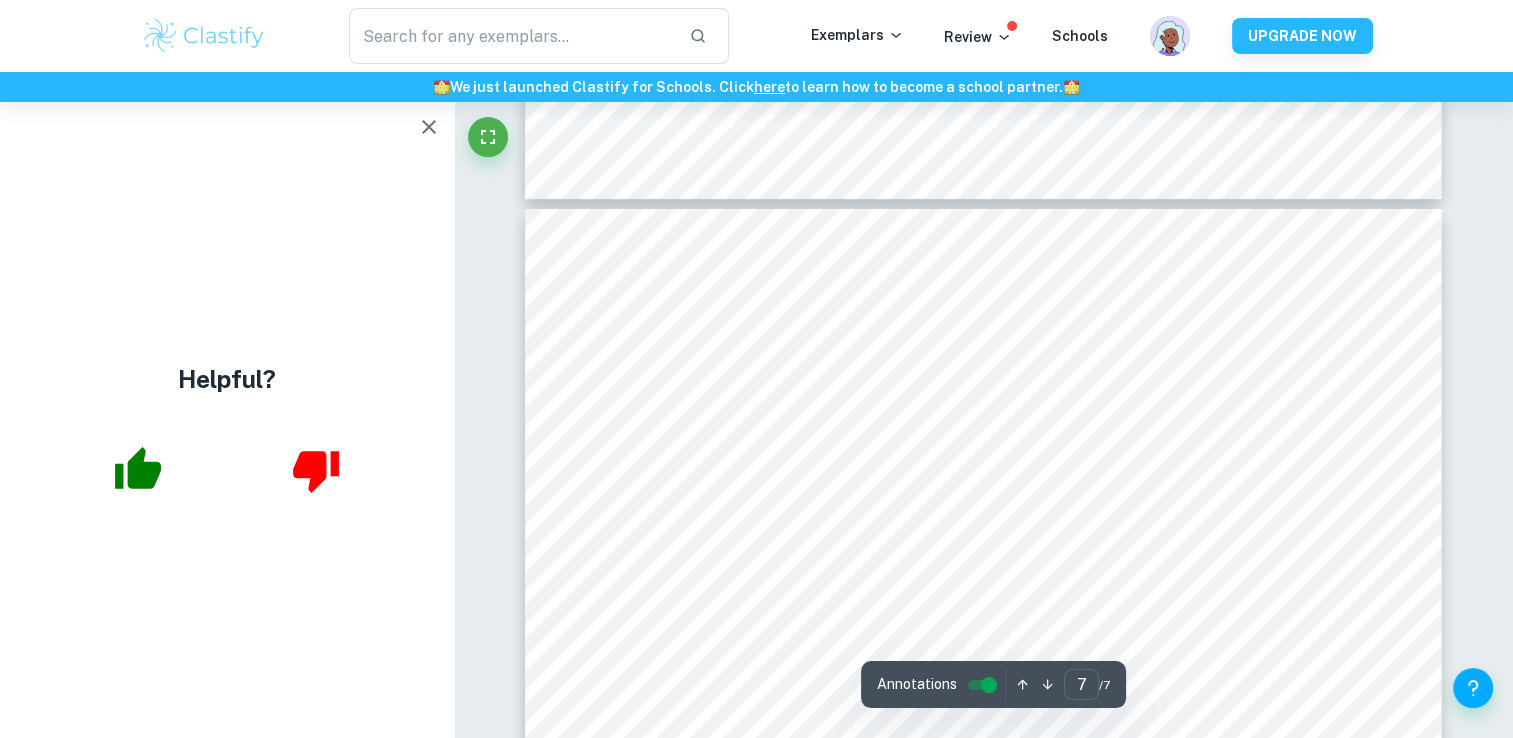 scroll, scrollTop: 7383, scrollLeft: 0, axis: vertical 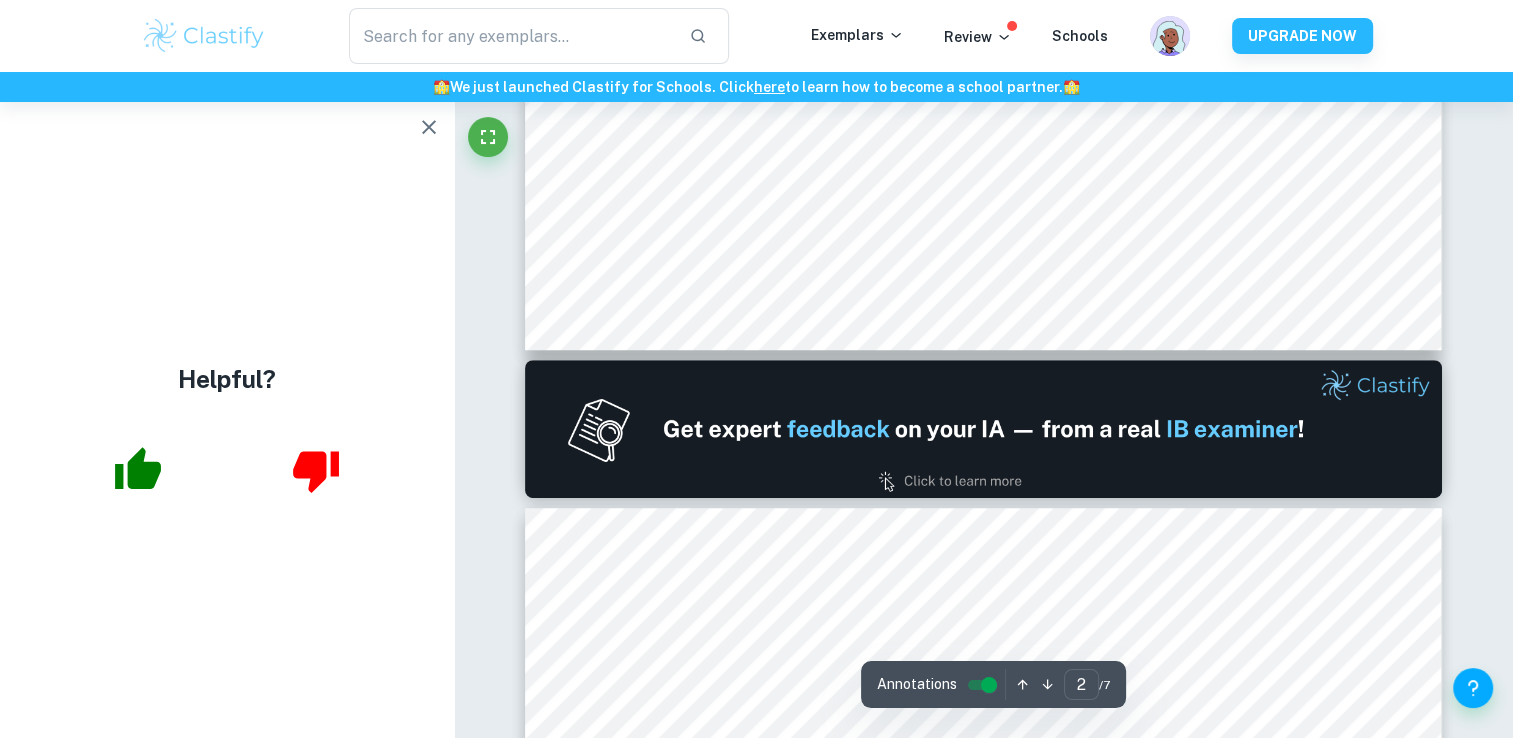 type on "1" 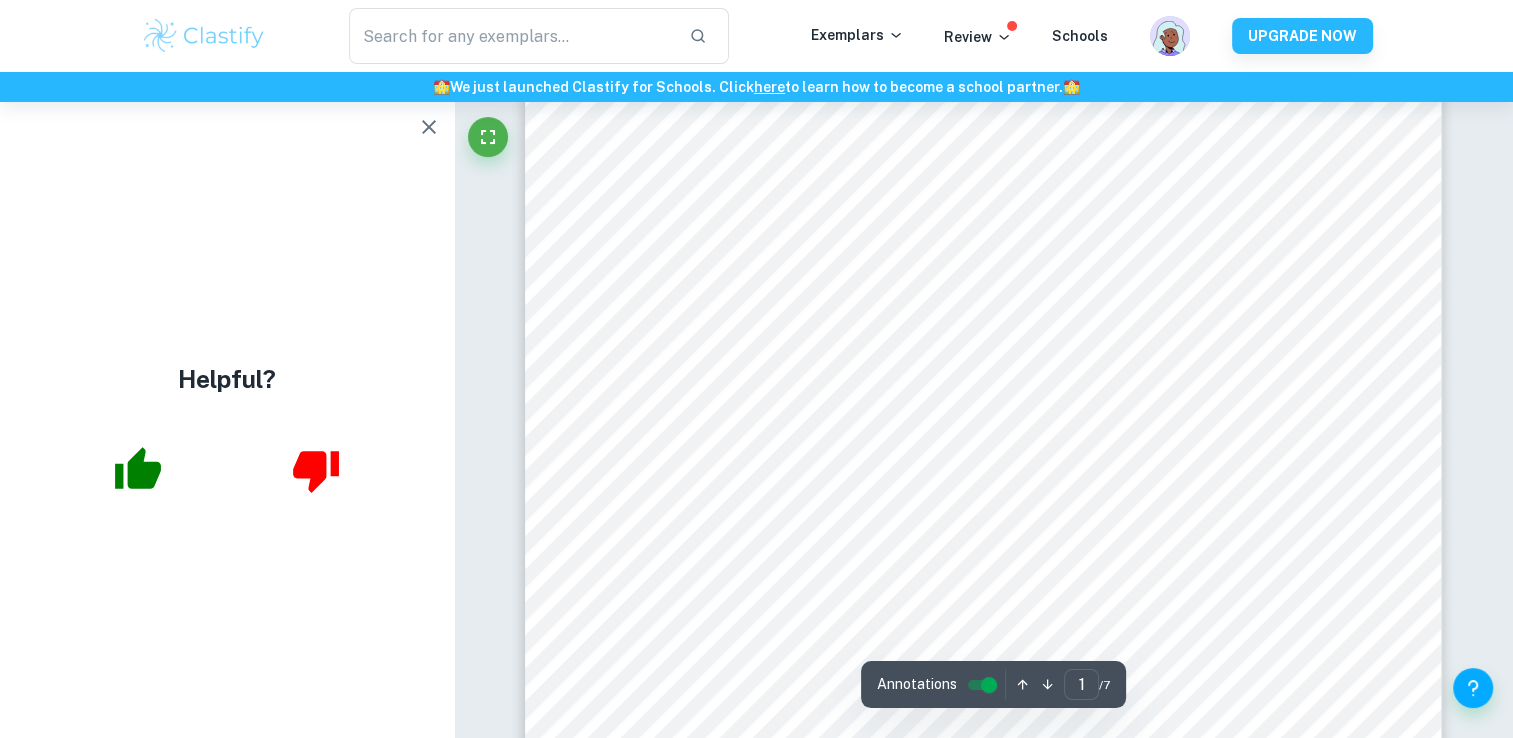 scroll, scrollTop: 180, scrollLeft: 0, axis: vertical 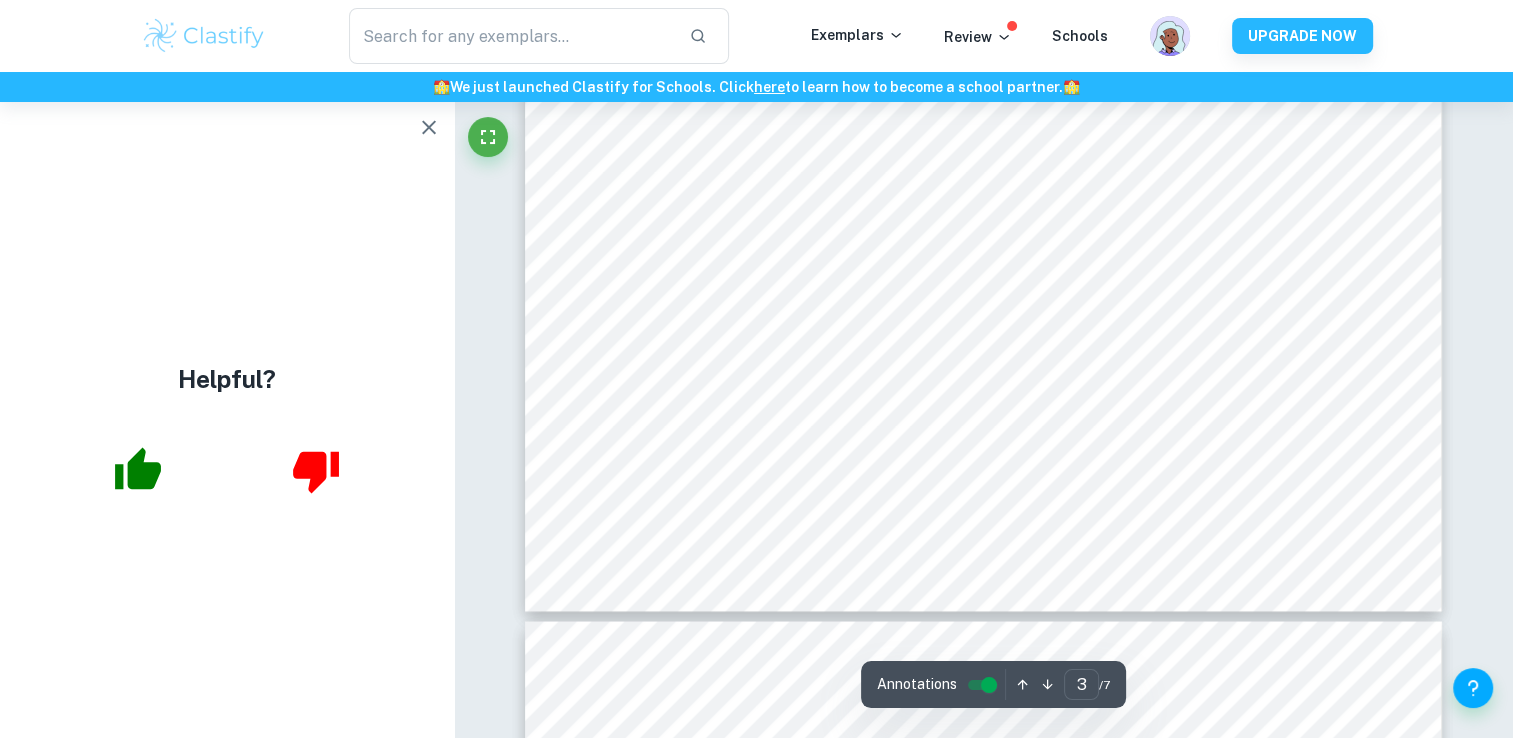 type on "4" 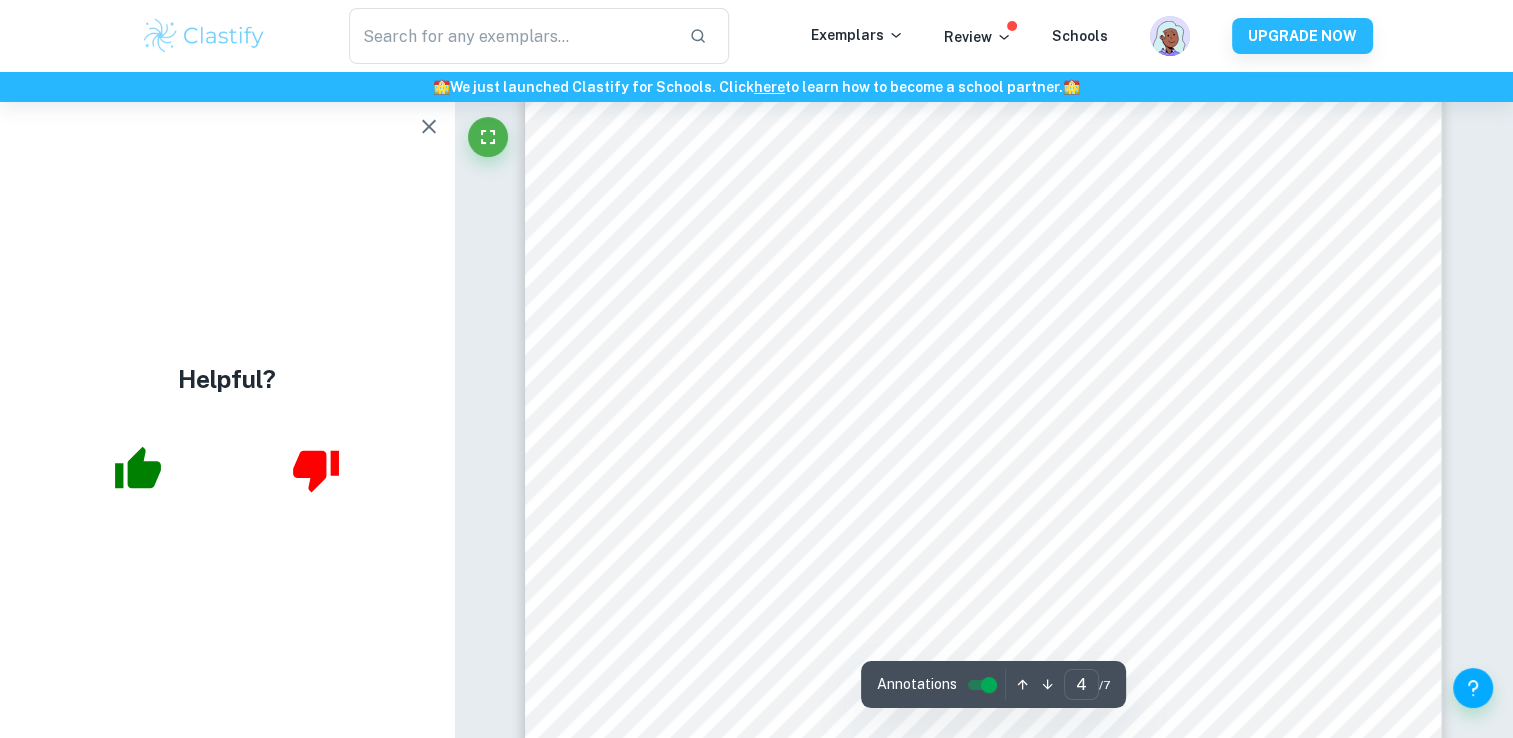 scroll, scrollTop: 4328, scrollLeft: 0, axis: vertical 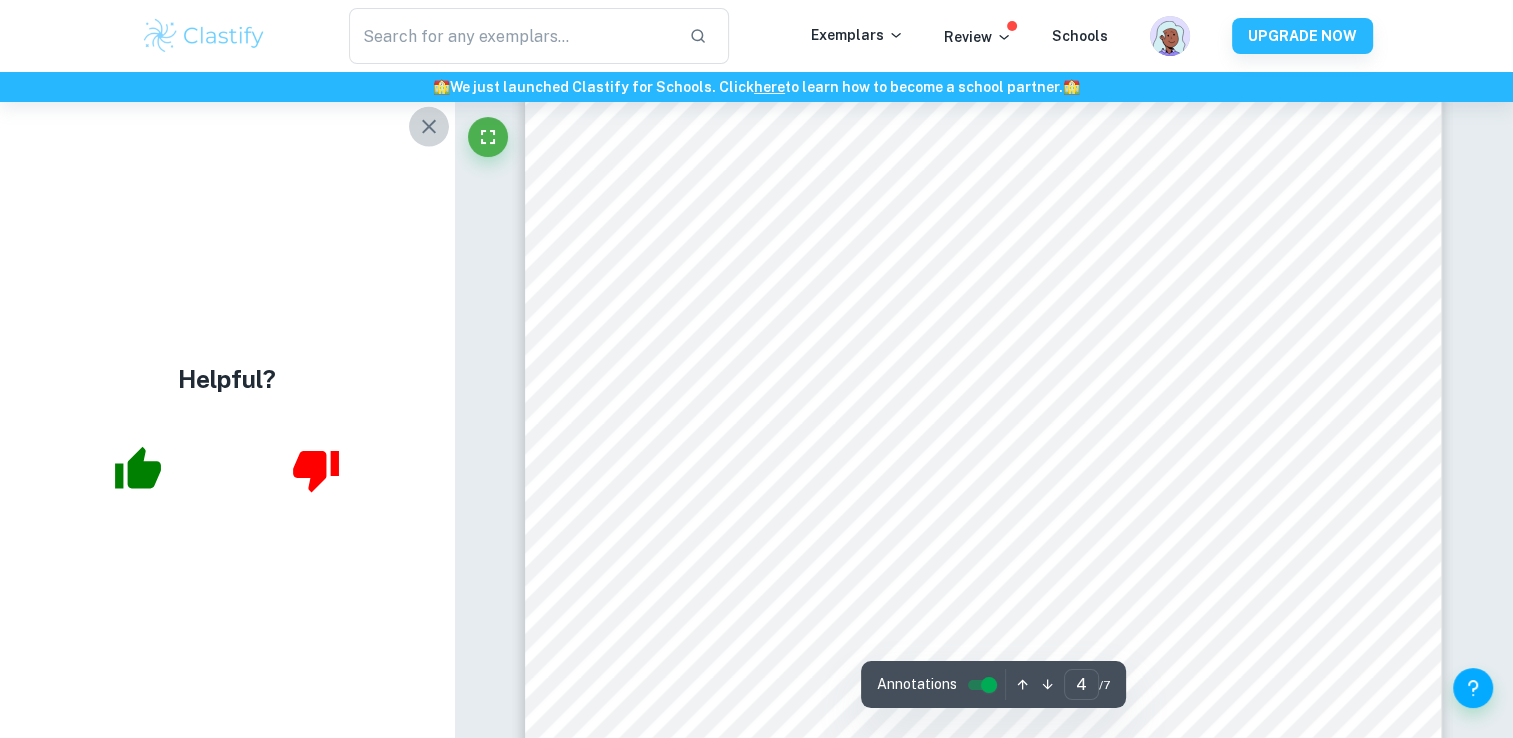 click 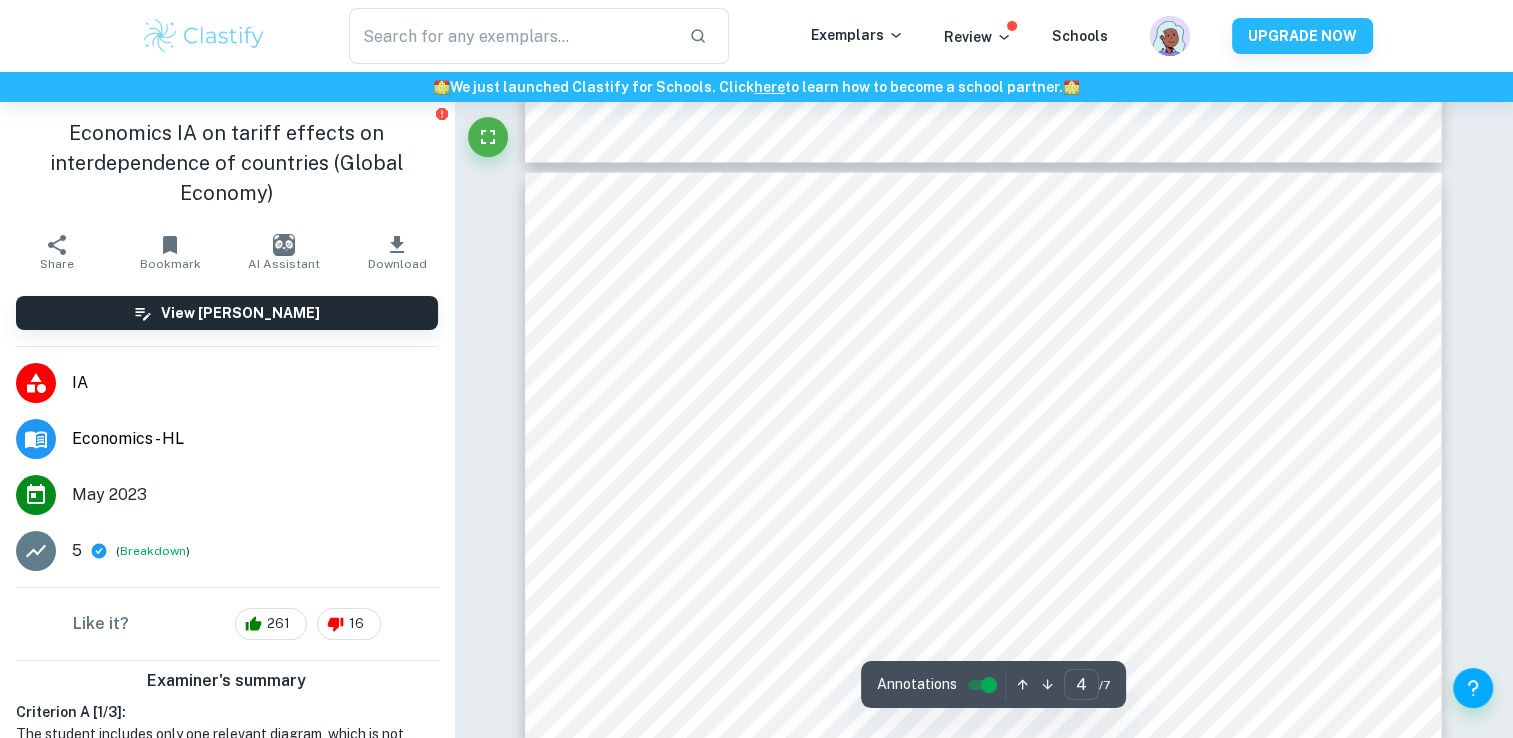 scroll, scrollTop: 3812, scrollLeft: 0, axis: vertical 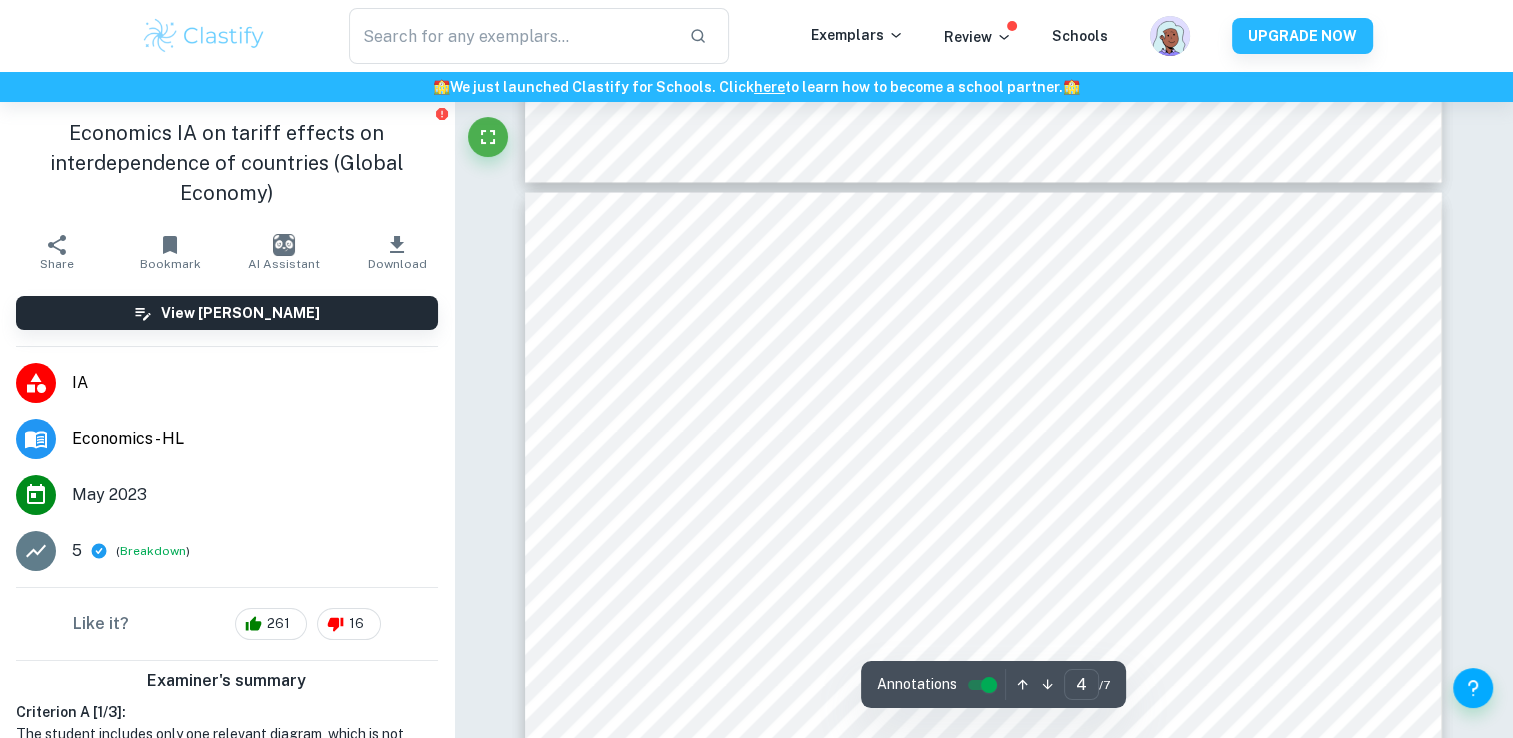 click 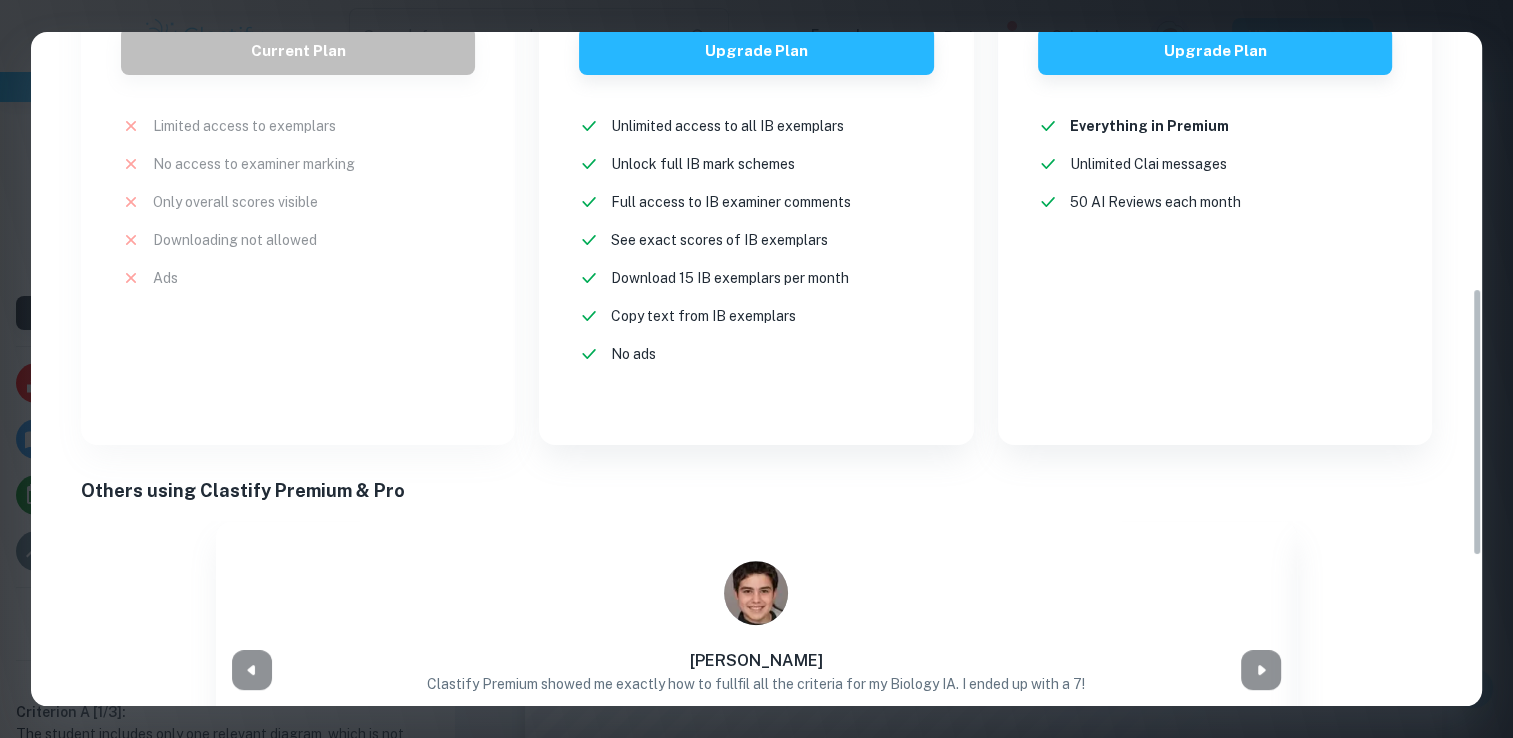 scroll, scrollTop: 592, scrollLeft: 0, axis: vertical 